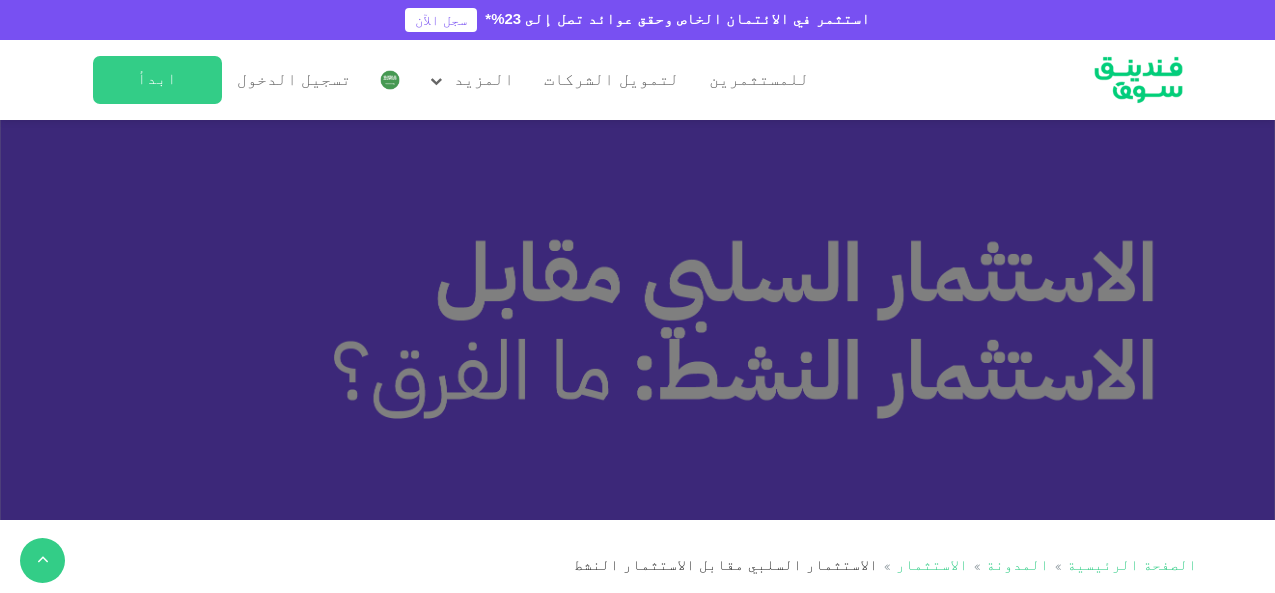scroll, scrollTop: 728, scrollLeft: 0, axis: vertical 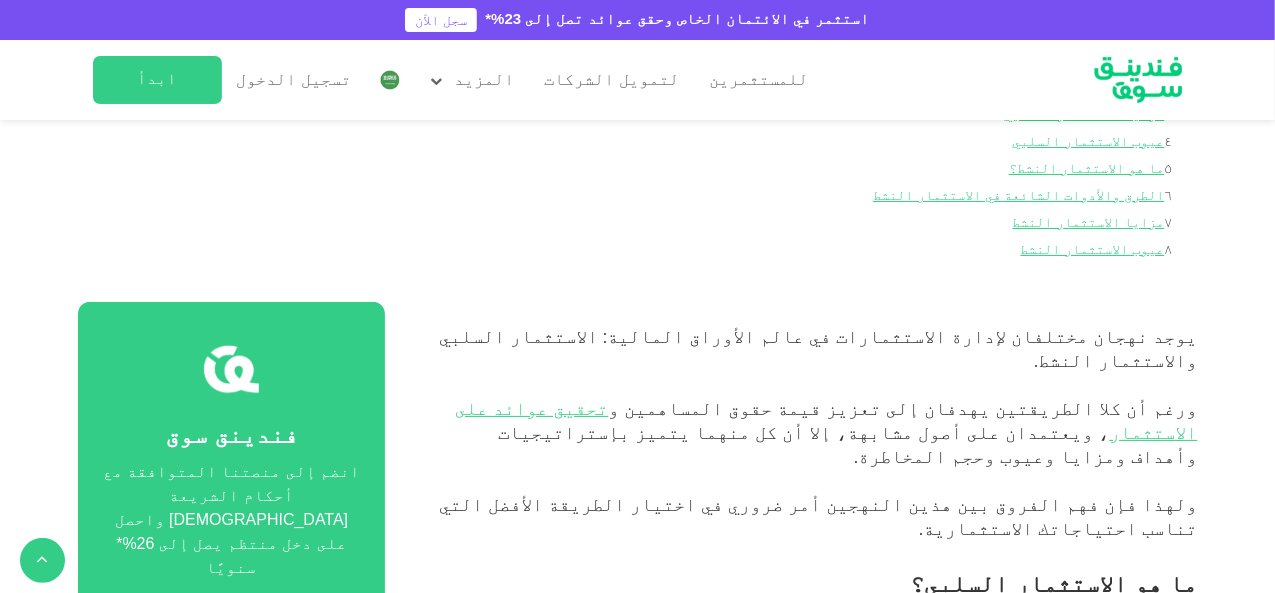click at bounding box center [813, 386] 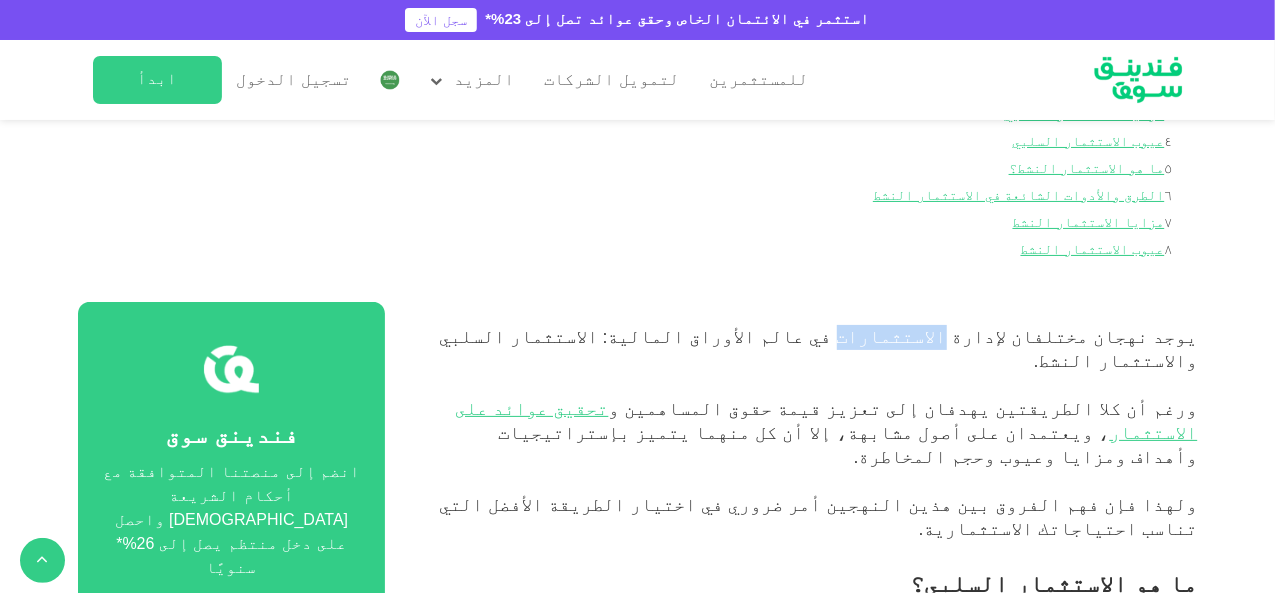 click on "يوجد نهجان مختلفان لإدارة الاستثمارات في عالم الأوراق المالية: الاستثمار السلبي والاستثمار النشط." at bounding box center [819, 348] 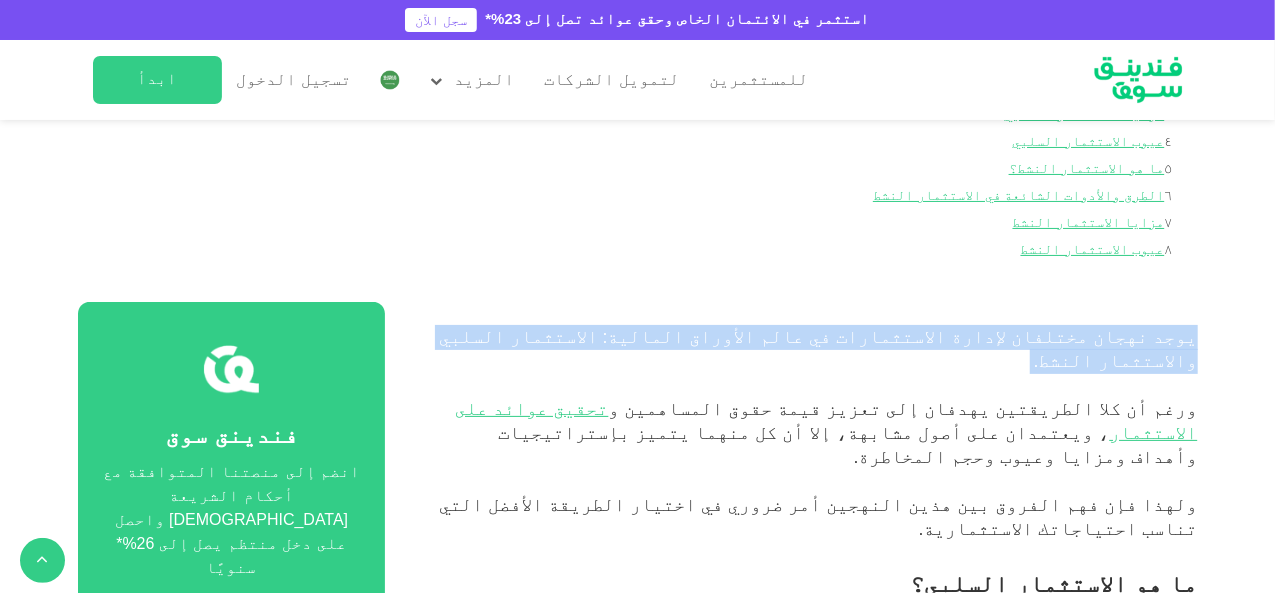 click on "يوجد نهجان مختلفان لإدارة الاستثمارات في عالم الأوراق المالية: الاستثمار السلبي والاستثمار النشط." at bounding box center (819, 348) 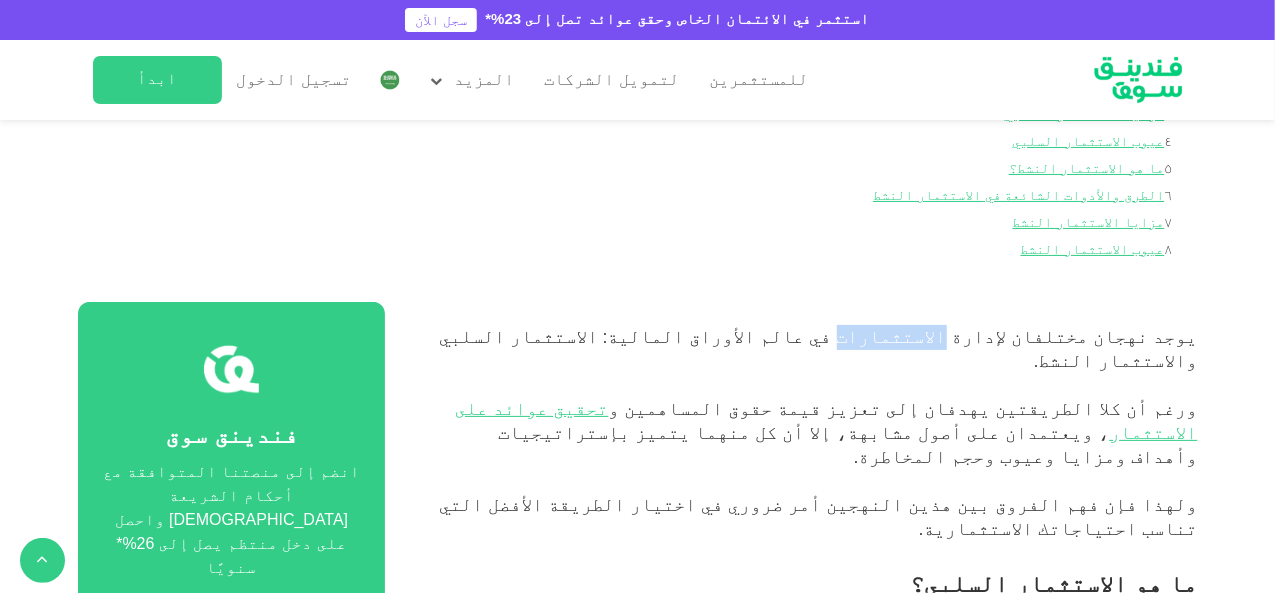 click on "يوجد نهجان مختلفان لإدارة الاستثمارات في عالم الأوراق المالية: الاستثمار السلبي والاستثمار النشط." at bounding box center [819, 348] 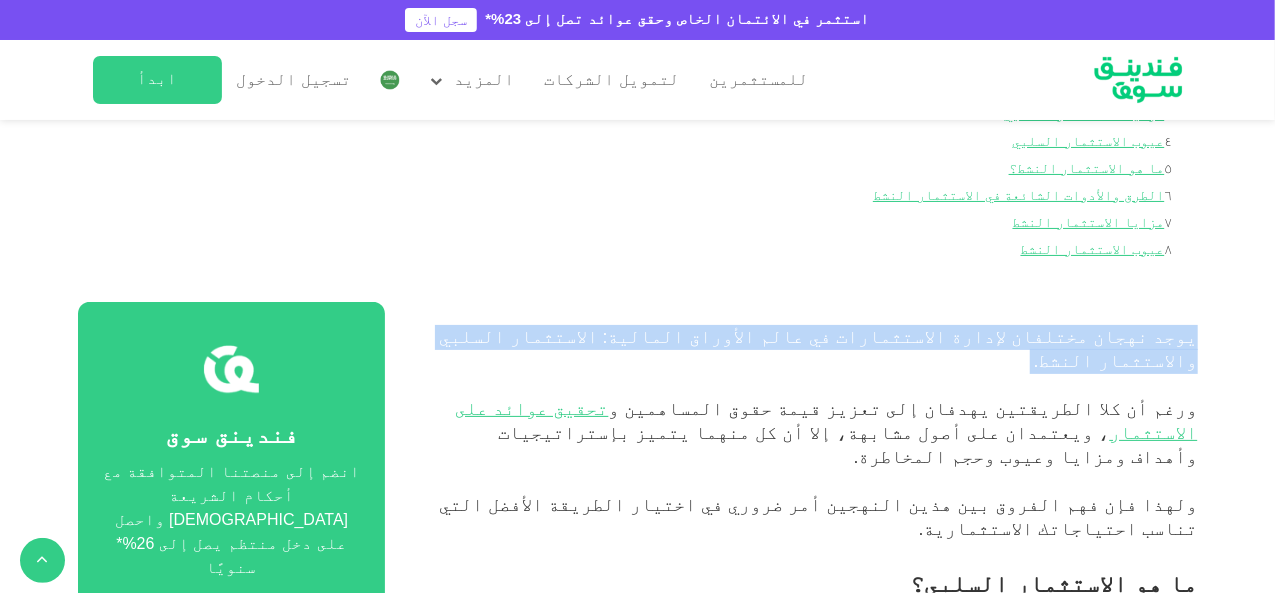 click on "يوجد نهجان مختلفان لإدارة الاستثمارات في عالم الأوراق المالية: الاستثمار السلبي والاستثمار النشط." at bounding box center [819, 348] 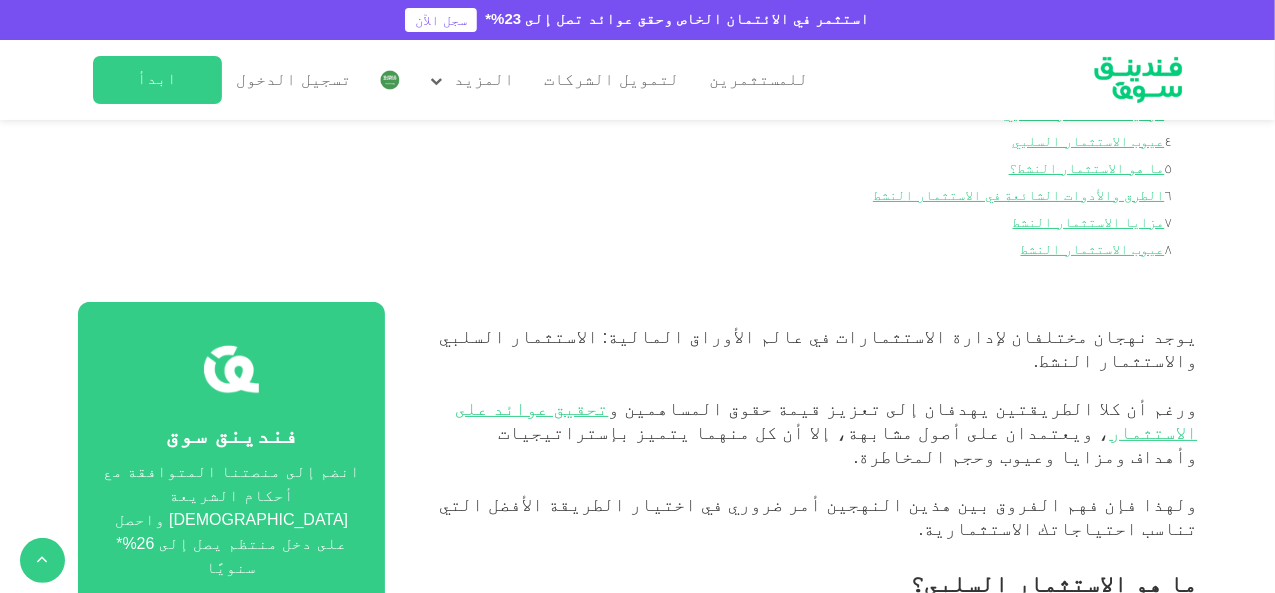 click on "ورغم أن كلا الطريقتين يهدفان إلى تعزيز قيمة حقوق المساهمين و تحقيق عوائد على الاستثمار ، ويعتمدان على أصول مشابهة، إلا أن كل منهما يتميز بإستراتيجيات وأهداف ومزايا وعيوب وحجم المخاطرة." at bounding box center (827, 432) 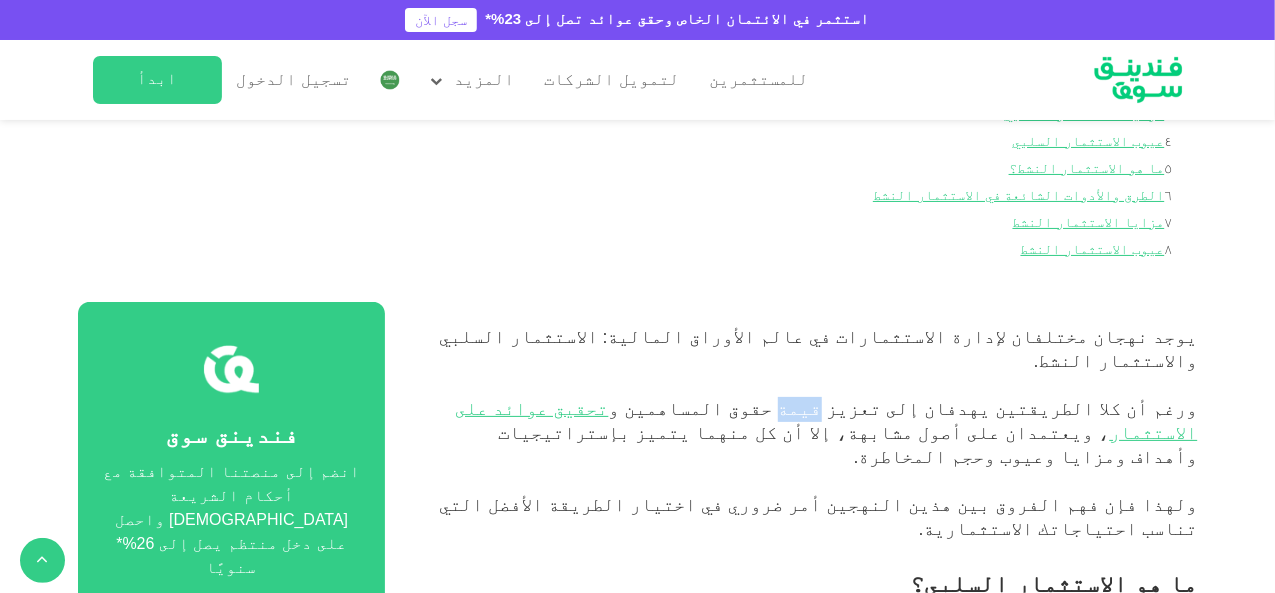 click on "ورغم أن كلا الطريقتين يهدفان إلى تعزيز قيمة حقوق المساهمين و تحقيق عوائد على الاستثمار ، ويعتمدان على أصول مشابهة، إلا أن كل منهما يتميز بإستراتيجيات وأهداف ومزايا وعيوب وحجم المخاطرة." at bounding box center [827, 432] 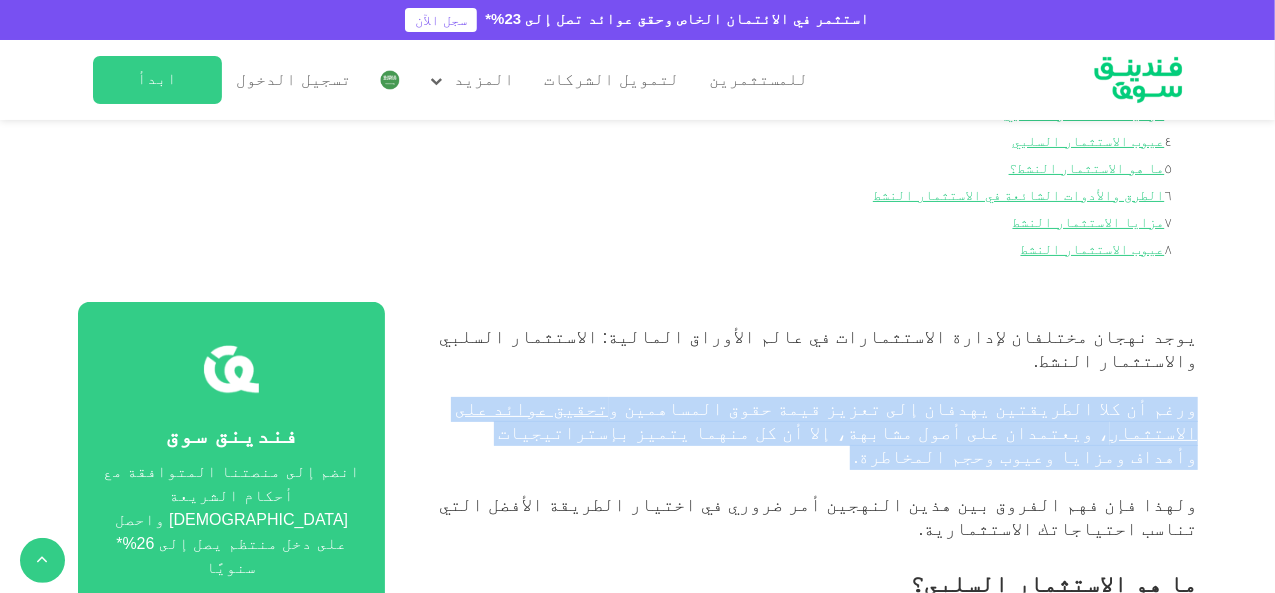 click on "ورغم أن كلا الطريقتين يهدفان إلى تعزيز قيمة حقوق المساهمين و تحقيق عوائد على الاستثمار ، ويعتمدان على أصول مشابهة، إلا أن كل منهما يتميز بإستراتيجيات وأهداف ومزايا وعيوب وحجم المخاطرة." at bounding box center [827, 432] 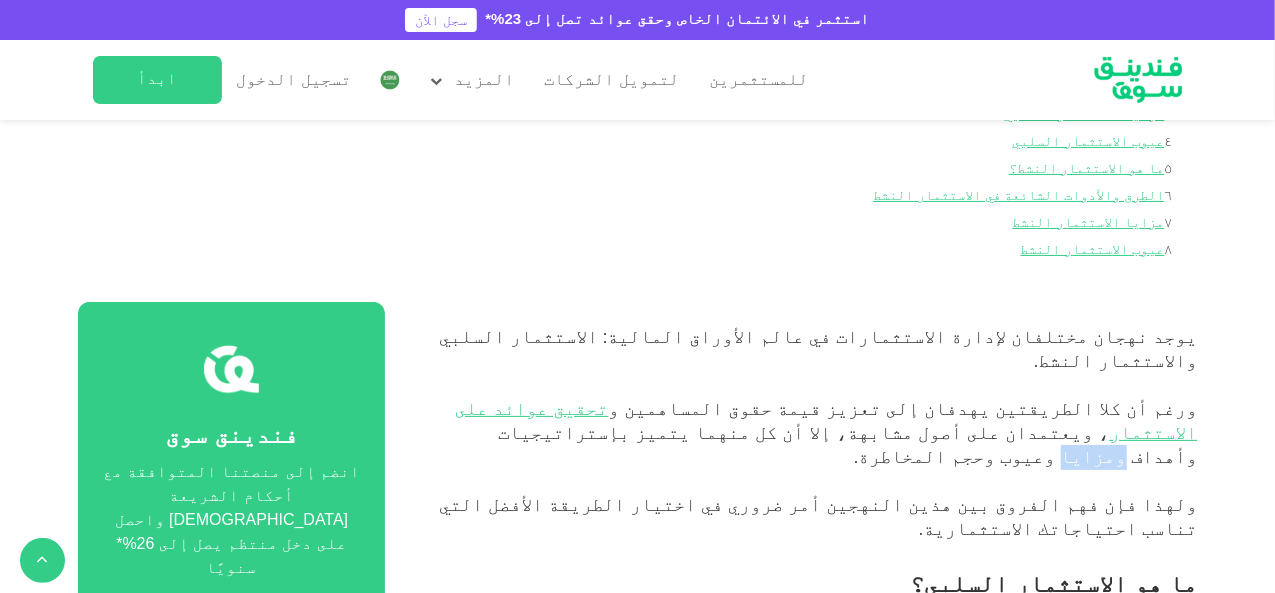 click on "ورغم أن كلا الطريقتين يهدفان إلى تعزيز قيمة حقوق المساهمين و تحقيق عوائد على الاستثمار ، ويعتمدان على أصول مشابهة، إلا أن كل منهما يتميز بإستراتيجيات وأهداف ومزايا وعيوب وحجم المخاطرة." at bounding box center (827, 432) 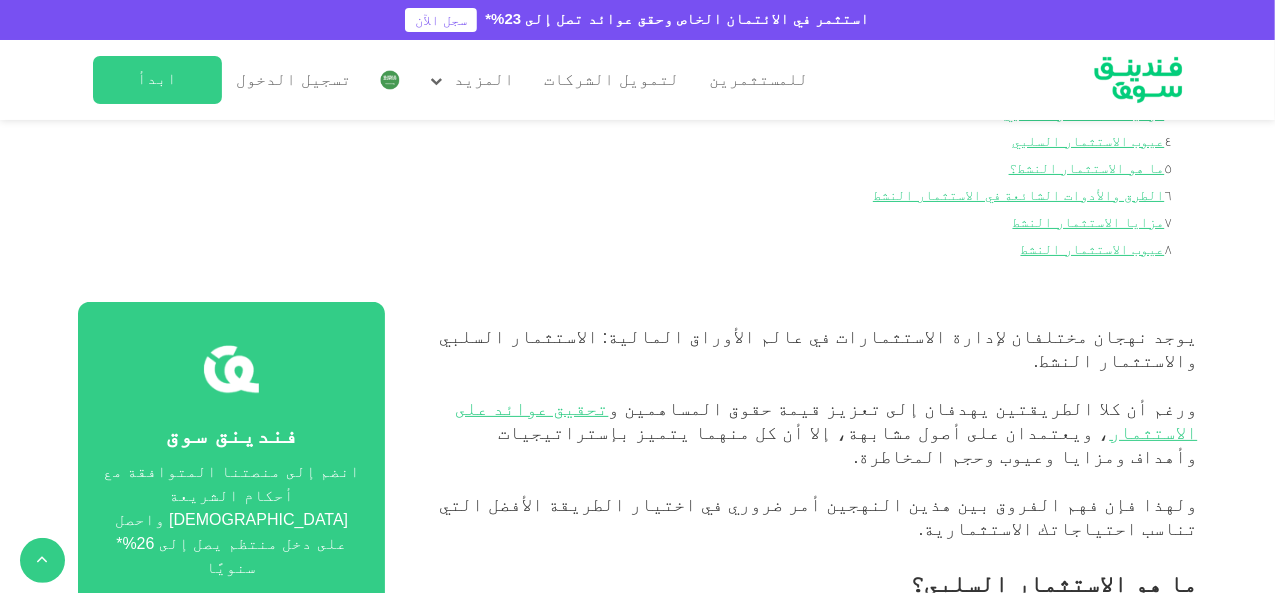click on "ورغم أن كلا الطريقتين يهدفان إلى تعزيز قيمة حقوق المساهمين و تحقيق عوائد على الاستثمار ، ويعتمدان على أصول مشابهة، إلا أن كل منهما يتميز بإستراتيجيات وأهداف ومزايا وعيوب وحجم المخاطرة." at bounding box center (813, 434) 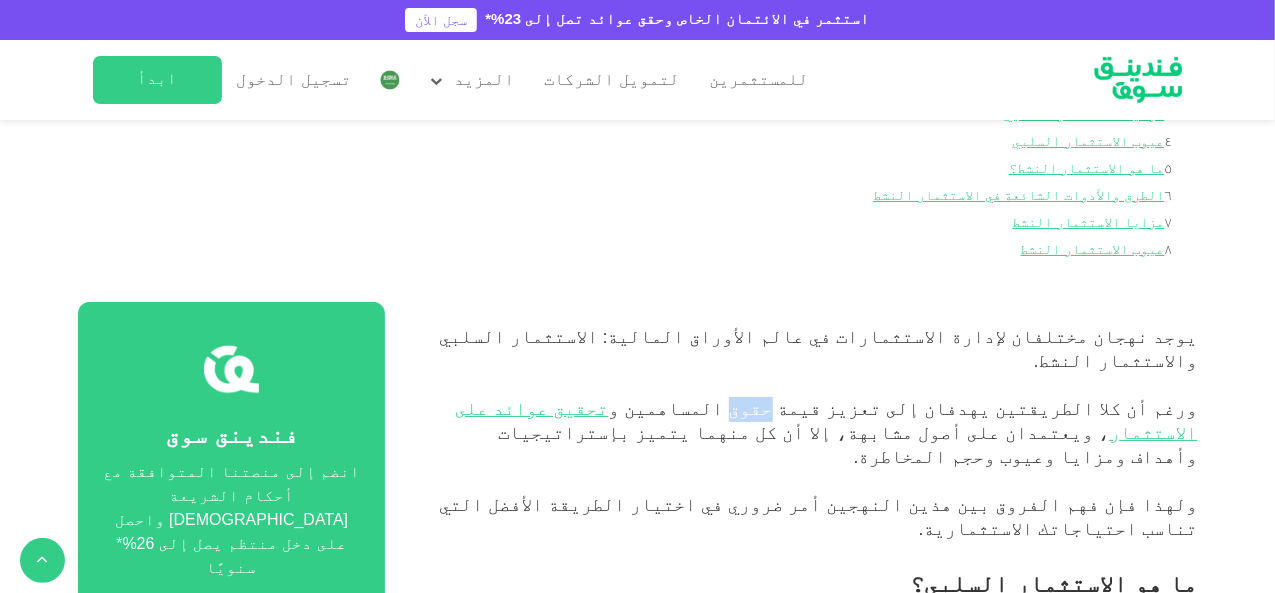 click on "ورغم أن كلا الطريقتين يهدفان إلى تعزيز قيمة حقوق المساهمين و تحقيق عوائد على الاستثمار ، ويعتمدان على أصول مشابهة، إلا أن كل منهما يتميز بإستراتيجيات وأهداف ومزايا وعيوب وحجم المخاطرة." at bounding box center [813, 434] 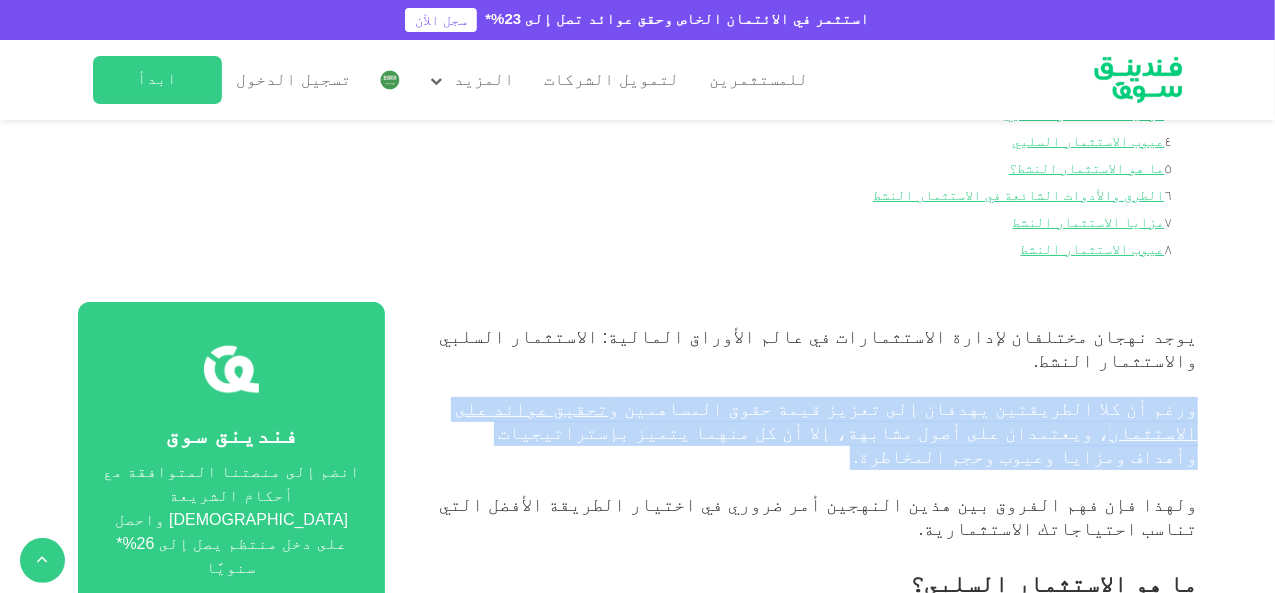 click on "ورغم أن كلا الطريقتين يهدفان إلى تعزيز قيمة حقوق المساهمين و تحقيق عوائد على الاستثمار ، ويعتمدان على أصول مشابهة، إلا أن كل منهما يتميز بإستراتيجيات وأهداف ومزايا وعيوب وحجم المخاطرة." at bounding box center (813, 434) 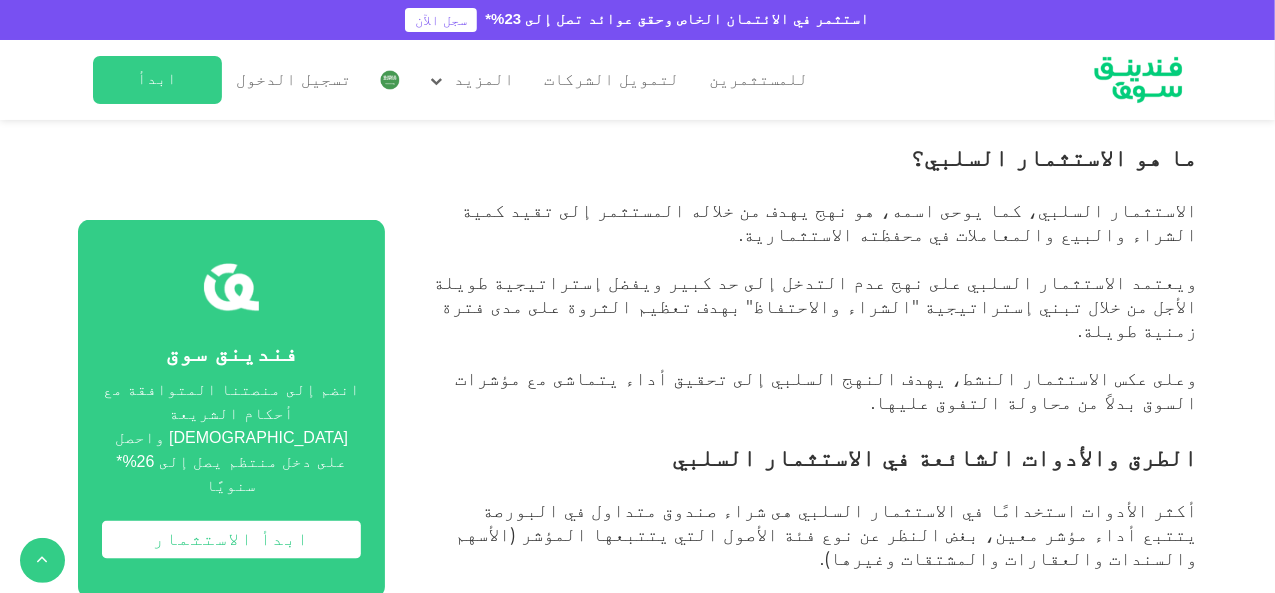 scroll, scrollTop: 1234, scrollLeft: 0, axis: vertical 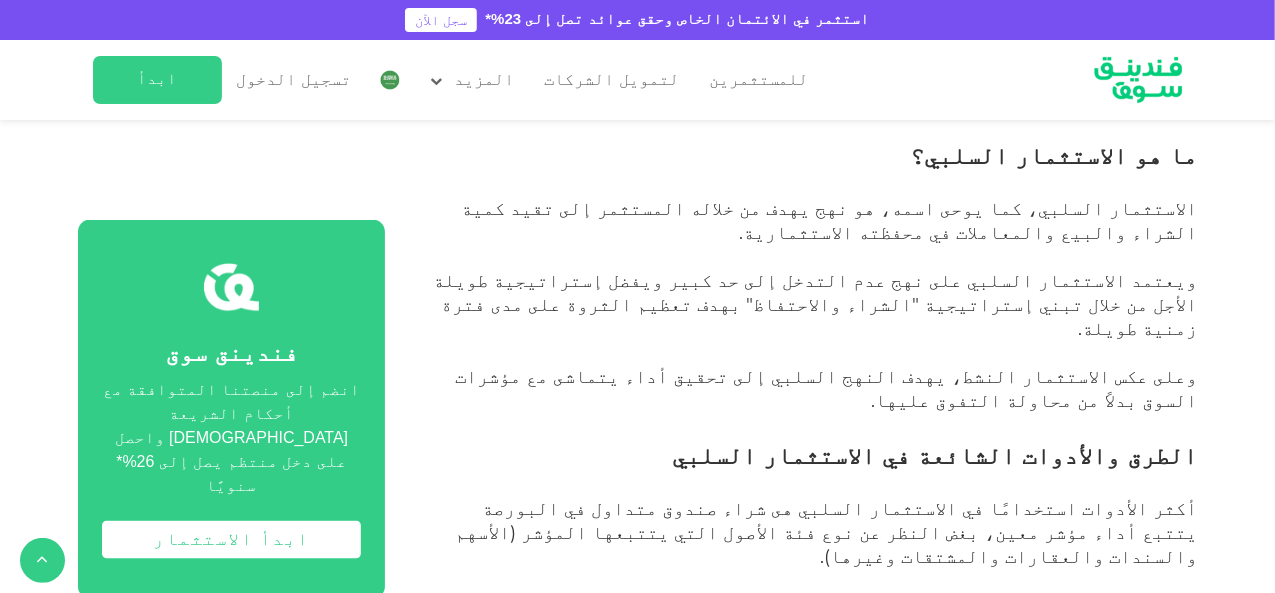 click on "أكثر الأدوات استخدامًا في الاستثمار السلبي هى شراء صندوق متداول في البورصة يتتبع أداء مؤشر معين، بغض النظر عن نوع فئة الأصول التي يتتبعها المؤشر (الأسهم والسندات والعقارات والمشتقات وغيرها)." at bounding box center [827, 532] 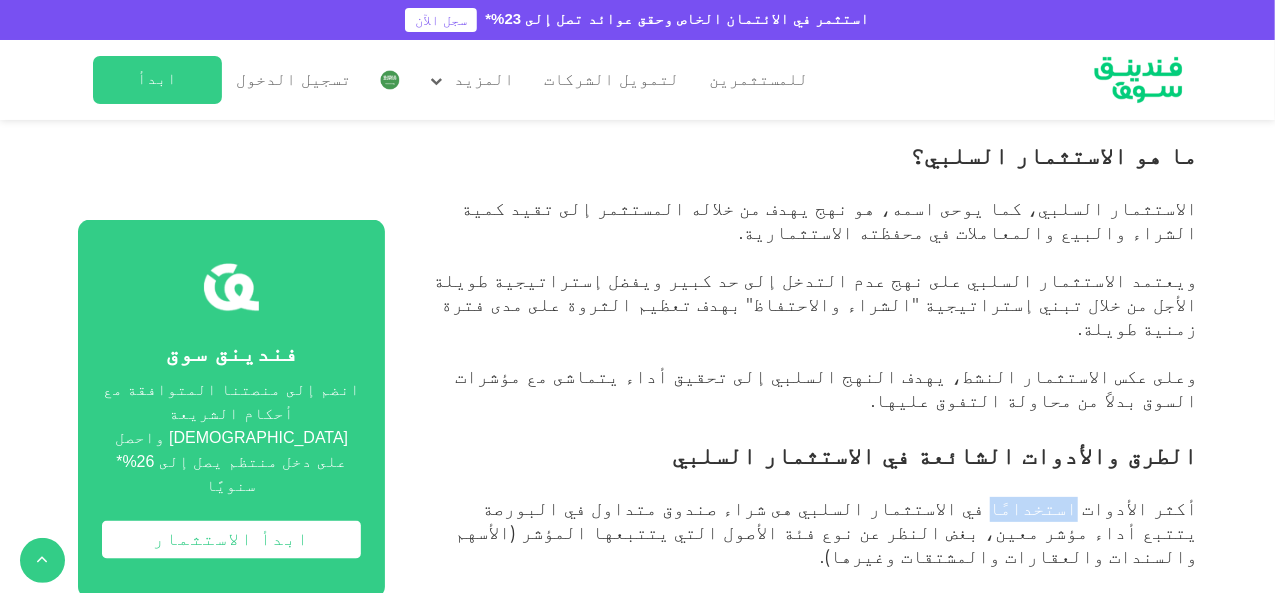 click on "أكثر الأدوات استخدامًا في الاستثمار السلبي هى شراء صندوق متداول في البورصة يتتبع أداء مؤشر معين، بغض النظر عن نوع فئة الأصول التي يتتبعها المؤشر (الأسهم والسندات والعقارات والمشتقات وغيرها)." at bounding box center (827, 532) 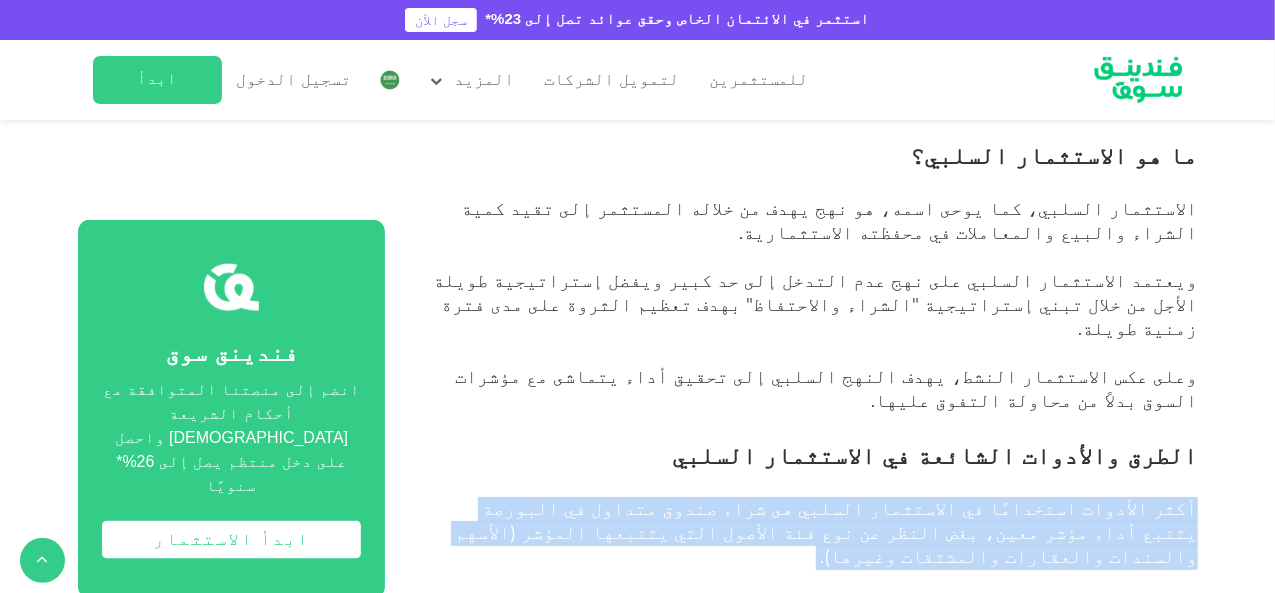 click on "أكثر الأدوات استخدامًا في الاستثمار السلبي هى شراء صندوق متداول في البورصة يتتبع أداء مؤشر معين، بغض النظر عن نوع فئة الأصول التي يتتبعها المؤشر (الأسهم والسندات والعقارات والمشتقات وغيرها)." at bounding box center [827, 532] 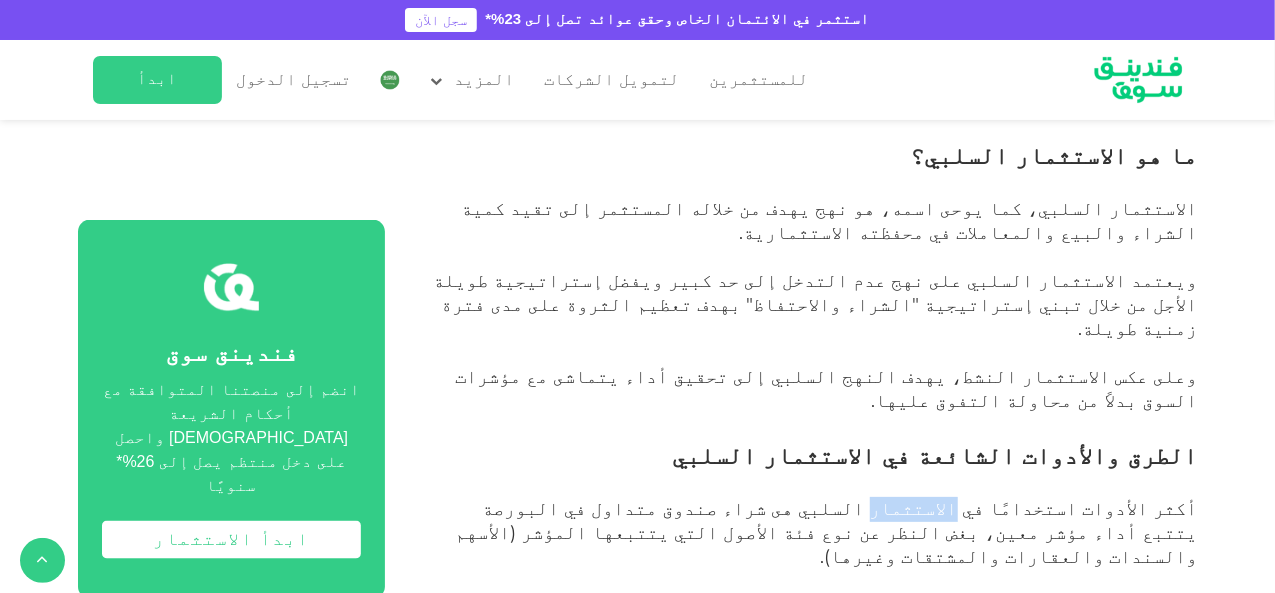 click on "أكثر الأدوات استخدامًا في الاستثمار السلبي هى شراء صندوق متداول في البورصة يتتبع أداء مؤشر معين، بغض النظر عن نوع فئة الأصول التي يتتبعها المؤشر (الأسهم والسندات والعقارات والمشتقات وغيرها)." at bounding box center [827, 532] 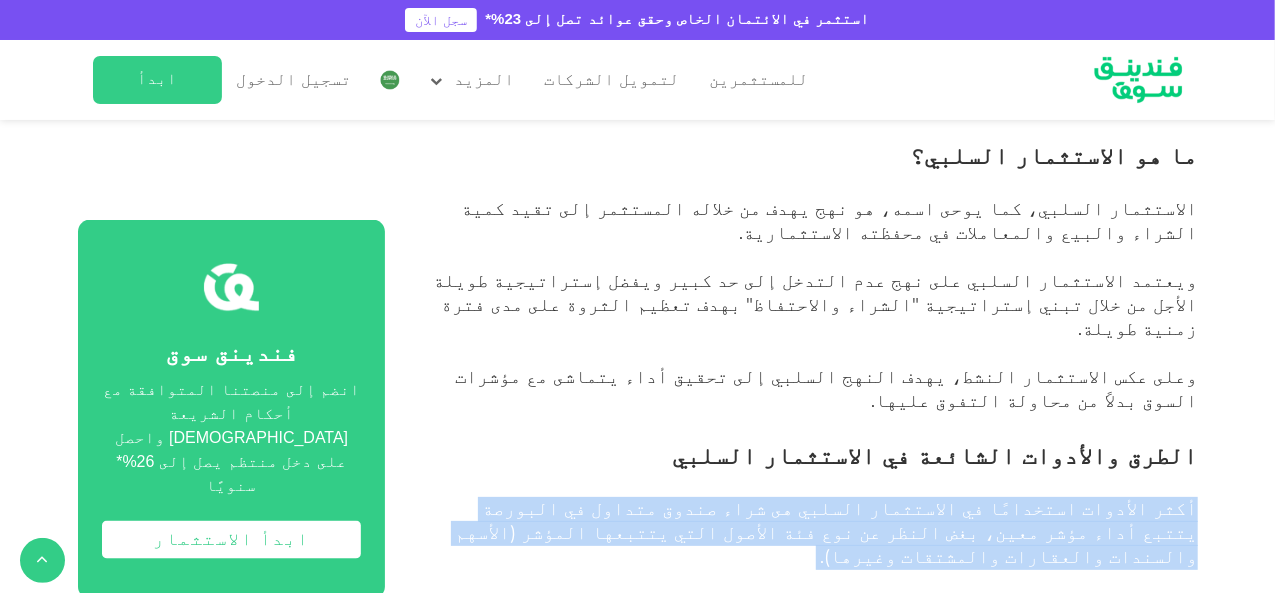 click on "أكثر الأدوات استخدامًا في الاستثمار السلبي هى شراء صندوق متداول في البورصة يتتبع أداء مؤشر معين، بغض النظر عن نوع فئة الأصول التي يتتبعها المؤشر (الأسهم والسندات والعقارات والمشتقات وغيرها)." at bounding box center [827, 532] 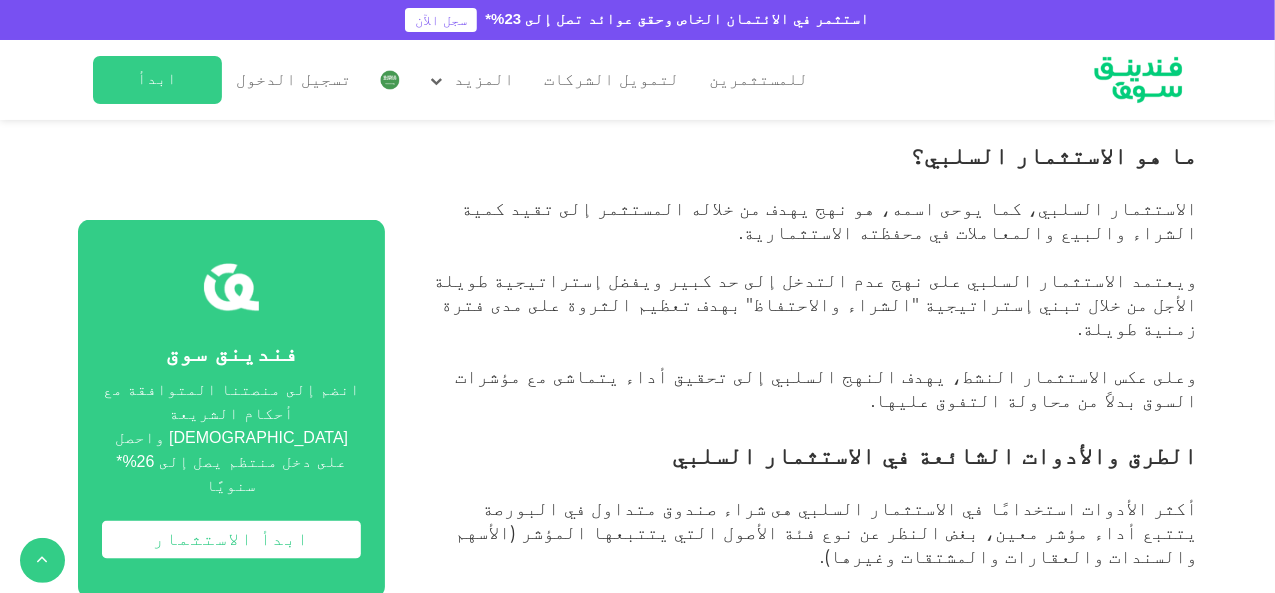 click on "وفي هذا الصدد، يشتري المستثمر في الأساس حصة في صندوق متداول، ثم يتم توزيع أمواله على مكونات المؤشر بناءً على وزن كل مكون." at bounding box center [841, 616] 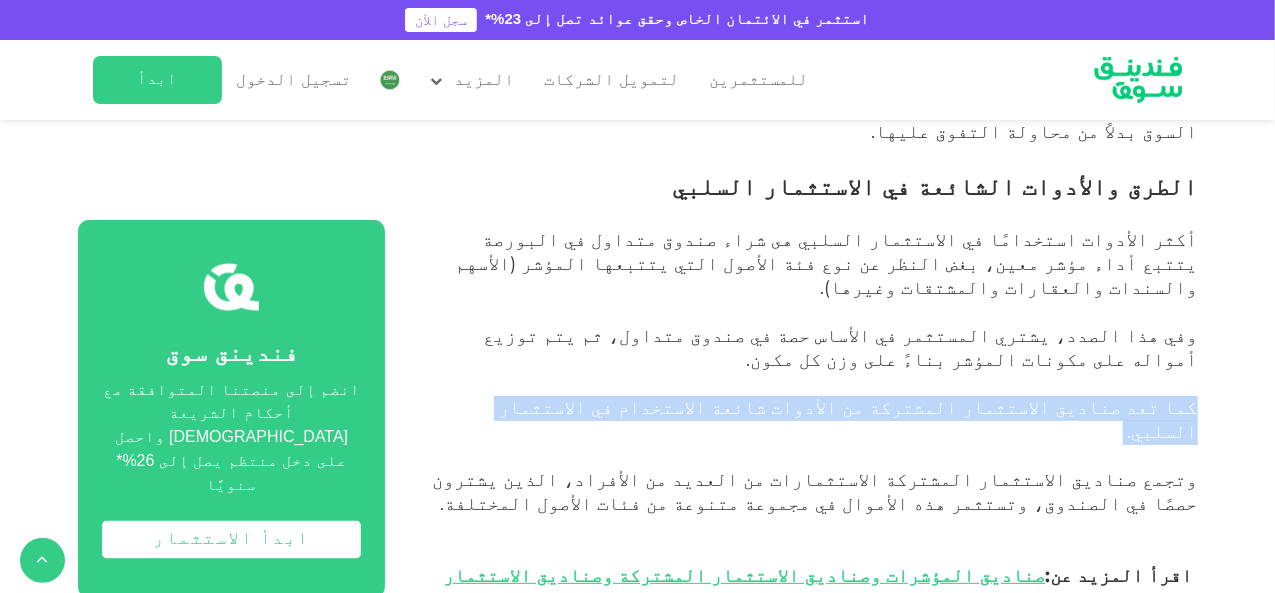 scroll, scrollTop: 1504, scrollLeft: 0, axis: vertical 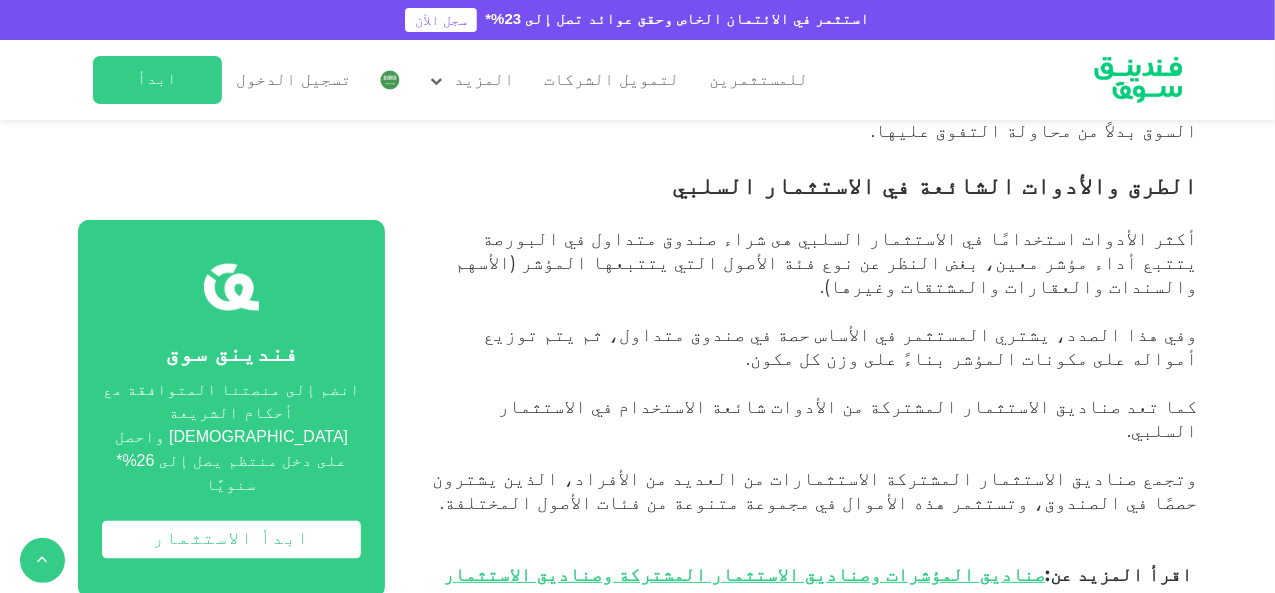 click on "مزايا الاستثمار السلبي" at bounding box center [1058, 677] 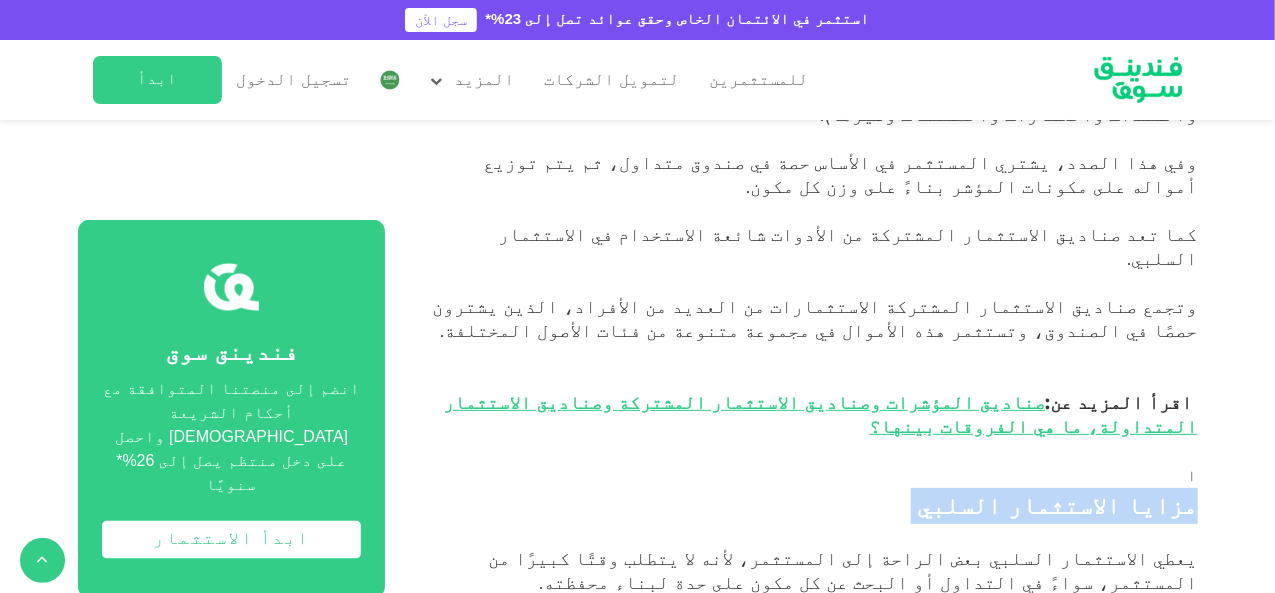 scroll, scrollTop: 1688, scrollLeft: 0, axis: vertical 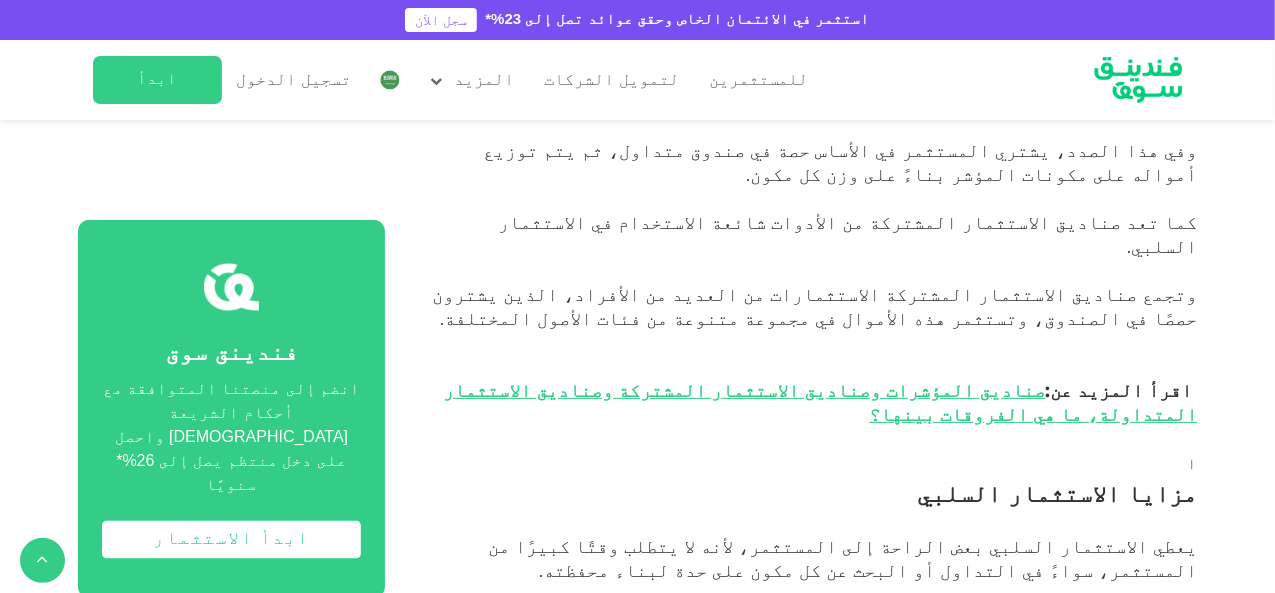 click on "يعطي الاستثمار السلبي بعض الراحة إلى المستثمر، لأنه لا يتطلب وقتًا كبيرًا من المستثمر، سواءً في التداول أو البحث عن كل مكون على حدة لبناء محفظته." at bounding box center (843, 558) 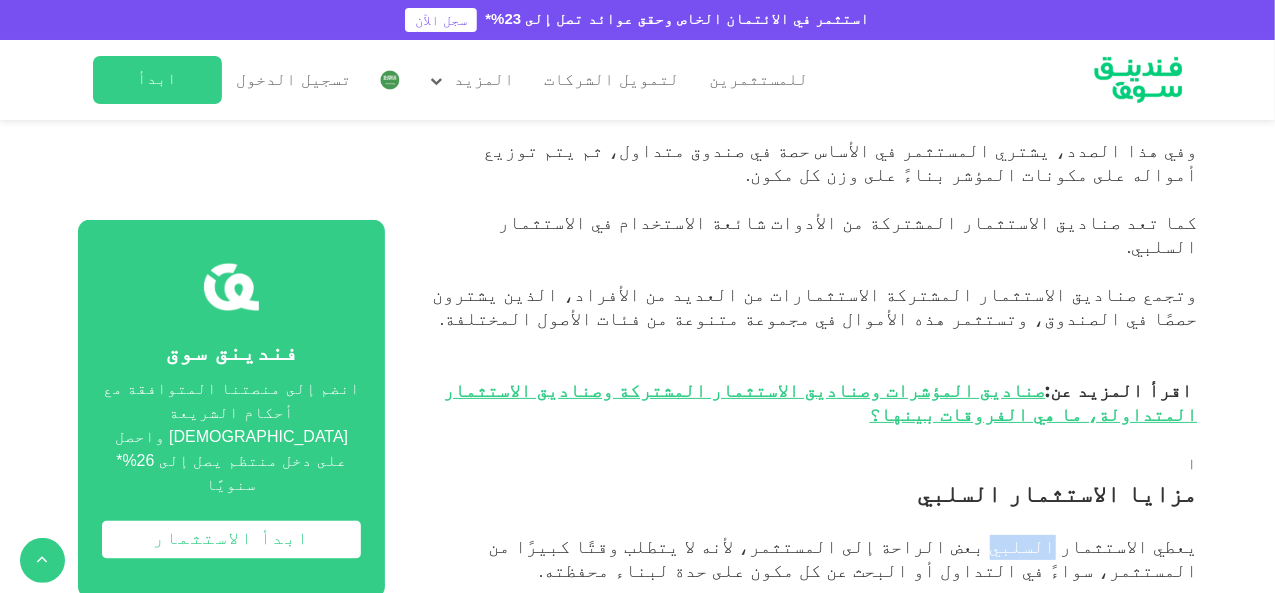 click on "يعطي الاستثمار السلبي بعض الراحة إلى المستثمر، لأنه لا يتطلب وقتًا كبيرًا من المستثمر، سواءً في التداول أو البحث عن كل مكون على حدة لبناء محفظته." at bounding box center [843, 558] 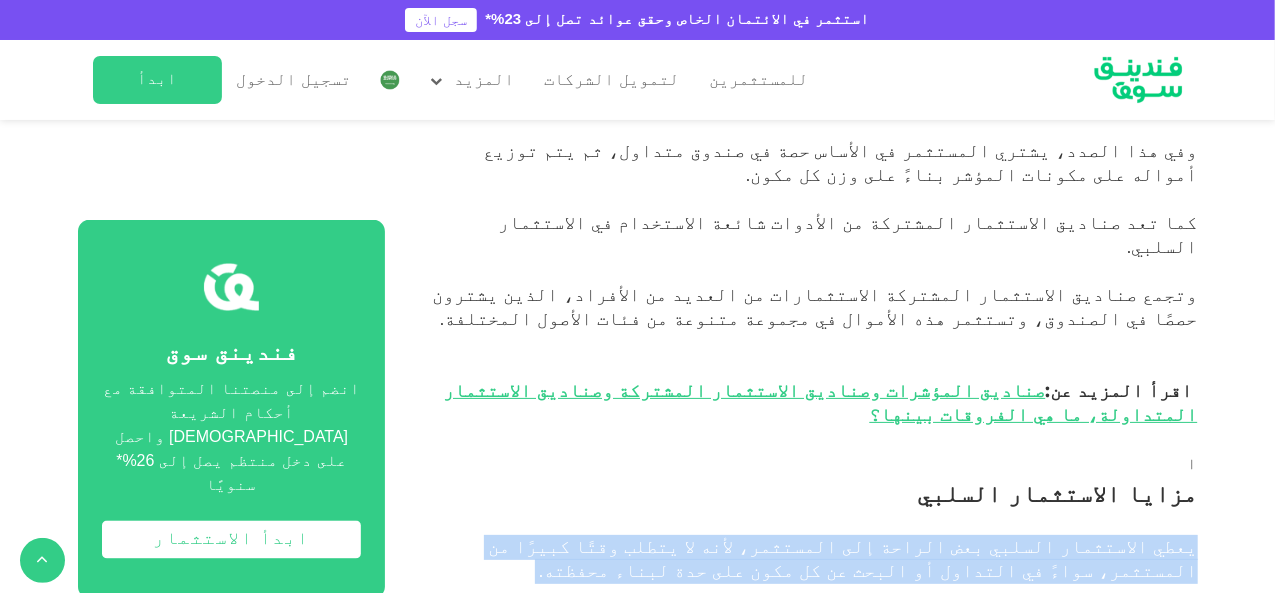 click on "يعطي الاستثمار السلبي بعض الراحة إلى المستثمر، لأنه لا يتطلب وقتًا كبيرًا من المستثمر، سواءً في التداول أو البحث عن كل مكون على حدة لبناء محفظته." at bounding box center (843, 558) 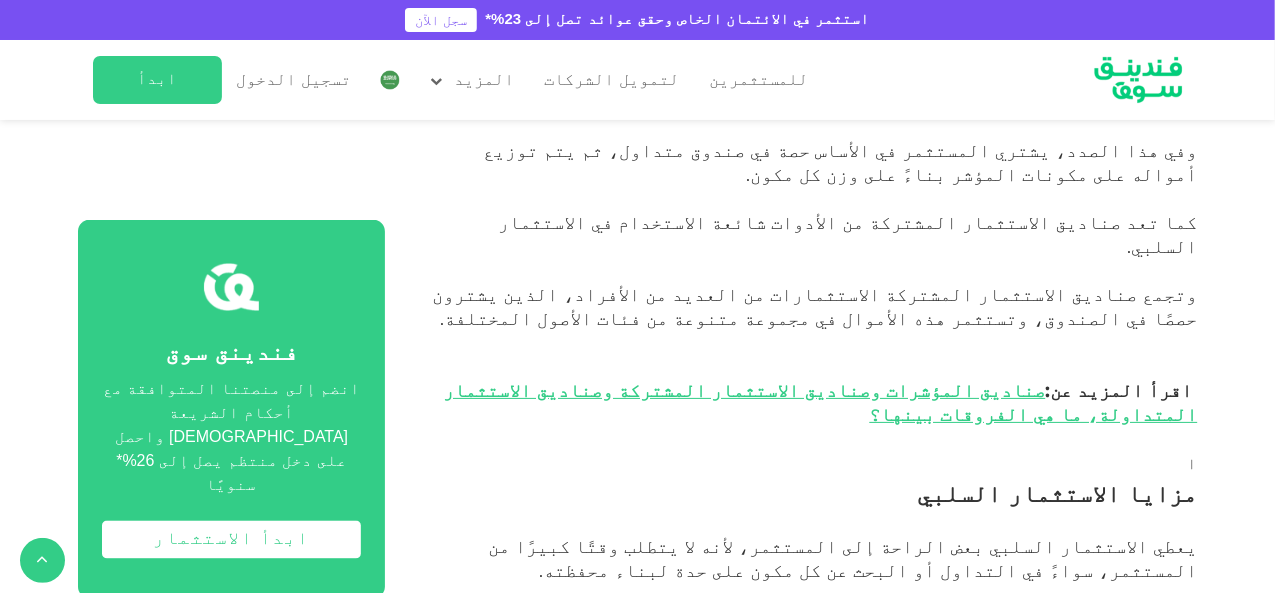 click on "وإلى جانب توفير الوقت؛ فإن الاستثمار السلبي يتطلب جهدًا أقل لإدارة المحفظة نظرًا لاعتماده على نهج عدم التدخل." at bounding box center [816, 630] 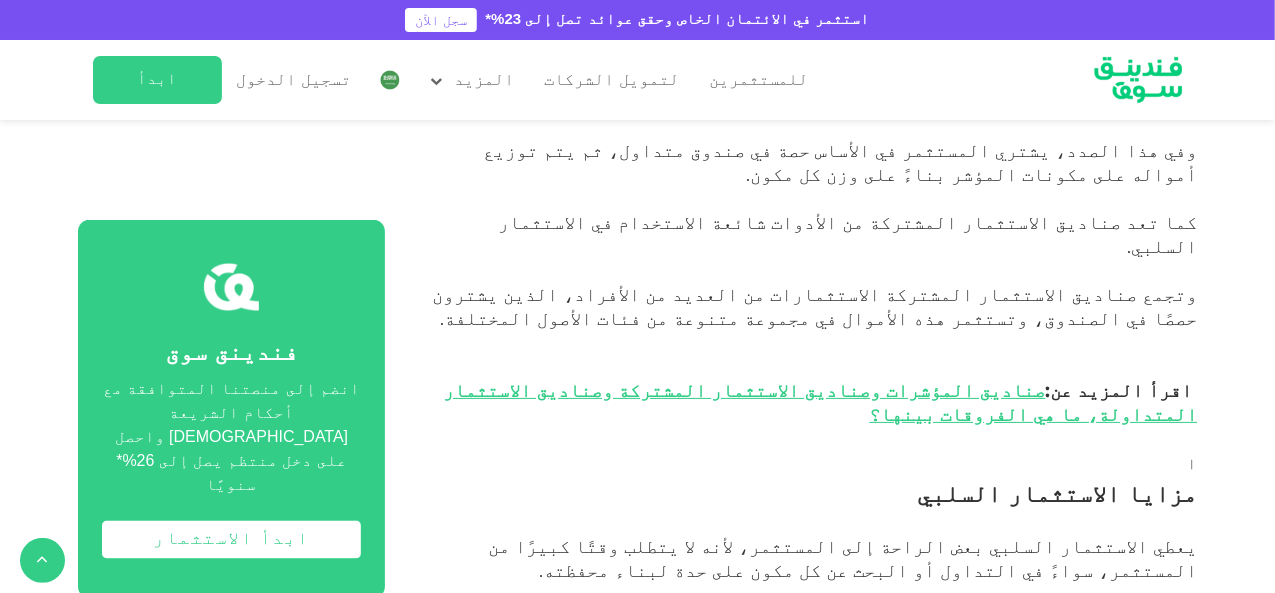 click on "فضلًا عن ذلك، فإنه يتميز برسوم تداول منخفضة وضرائب أقل على الأرباح الرأسمالية، نظرًا لأنه ينطوي على عدد معاملات وصفقات أقل." at bounding box center (816, 774) 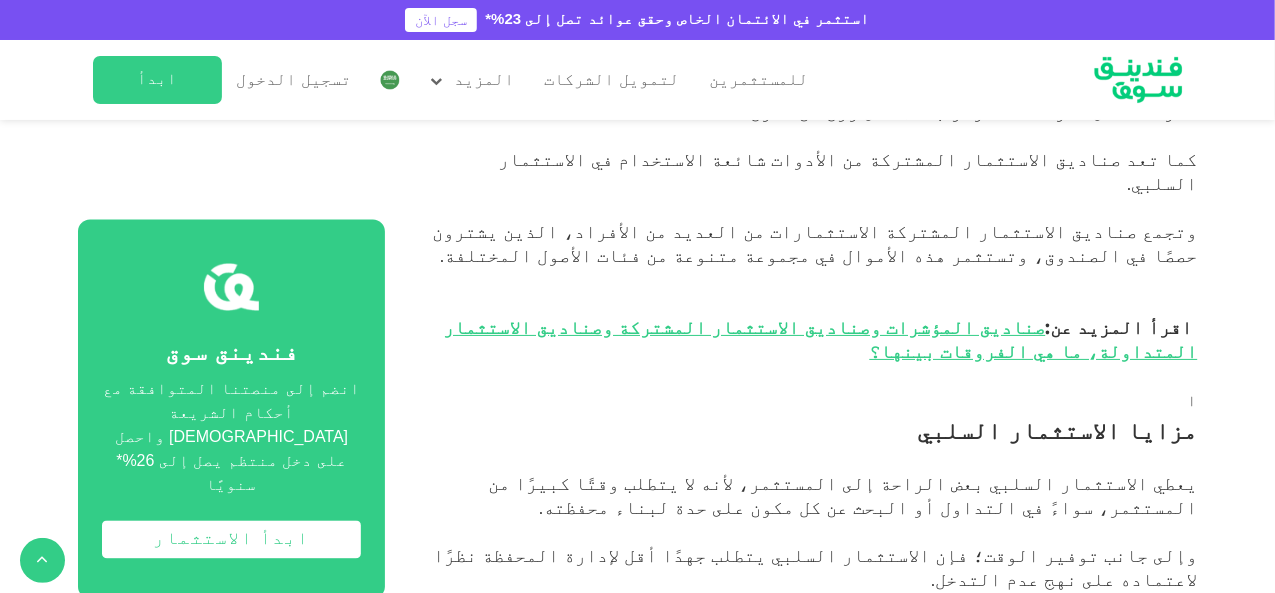 scroll, scrollTop: 1756, scrollLeft: 0, axis: vertical 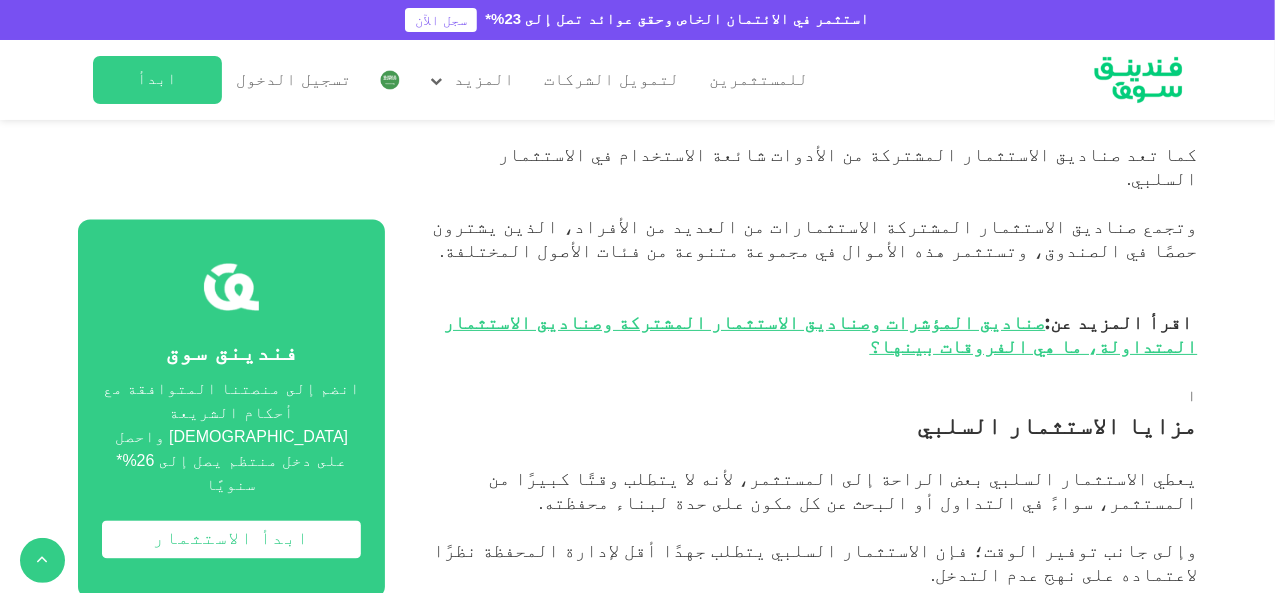 click on "فضلًا عن ذلك، فإنه يتميز برسوم تداول منخفضة وضرائب أقل على الأرباح الرأسمالية، نظرًا لأنه ينطوي على عدد معاملات وصفقات أقل." at bounding box center [816, 706] 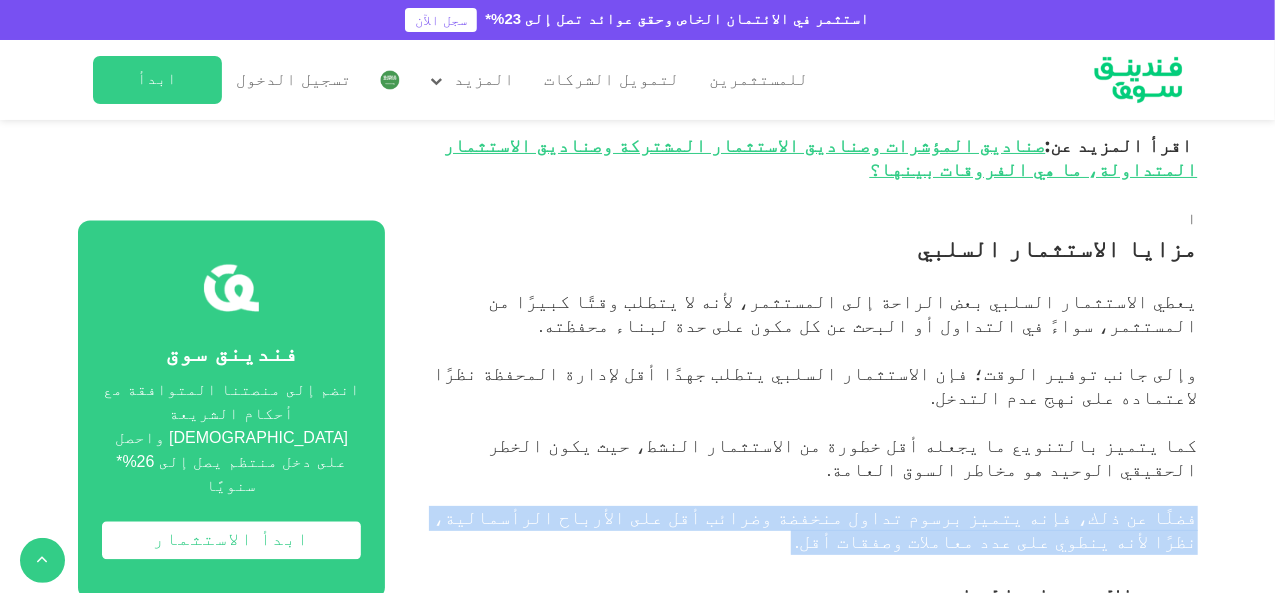 scroll, scrollTop: 1939, scrollLeft: 0, axis: vertical 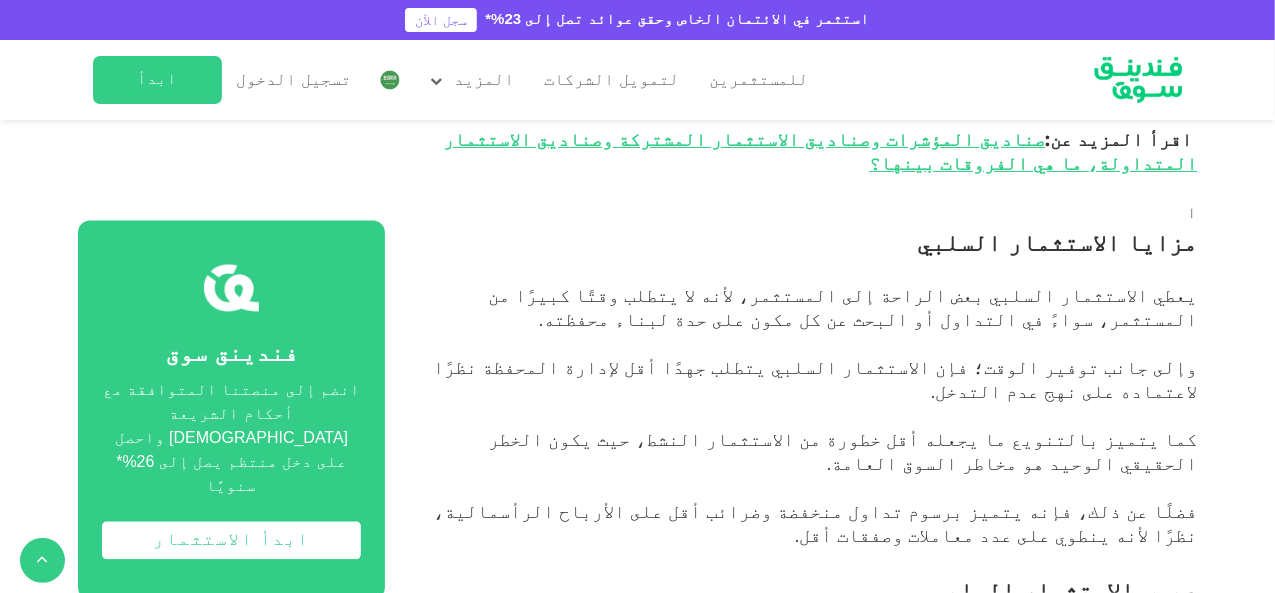 click on "لدى الاستثمار السلبي [DATE] من العيوب الرئيسة:" at bounding box center [974, 643] 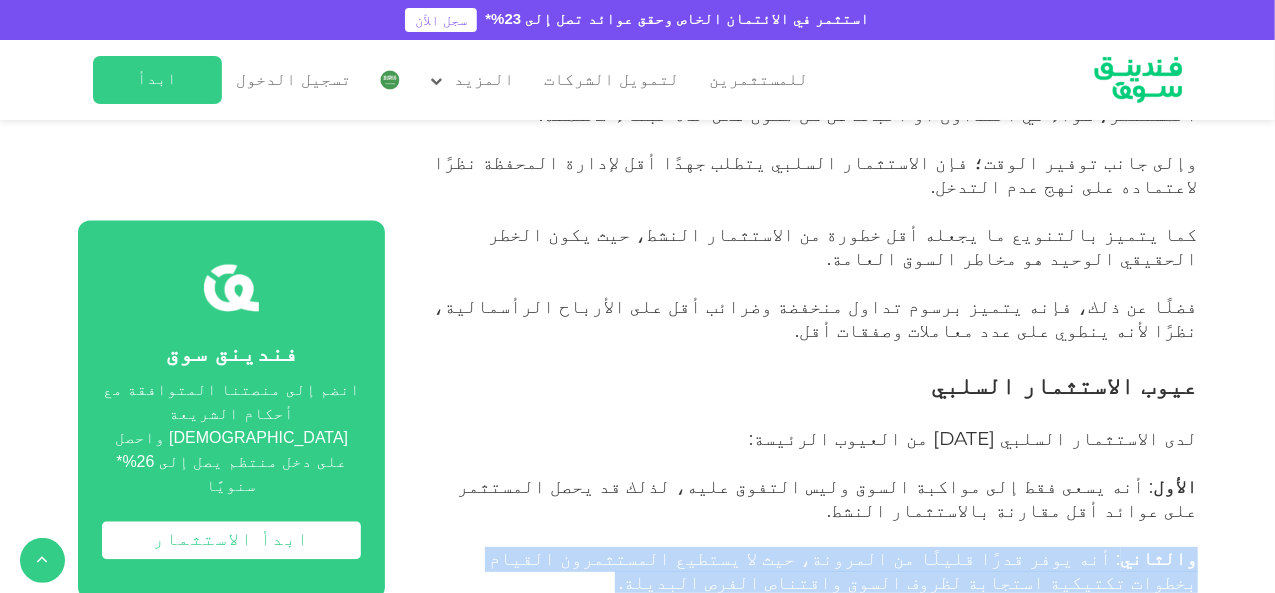 scroll, scrollTop: 2152, scrollLeft: 0, axis: vertical 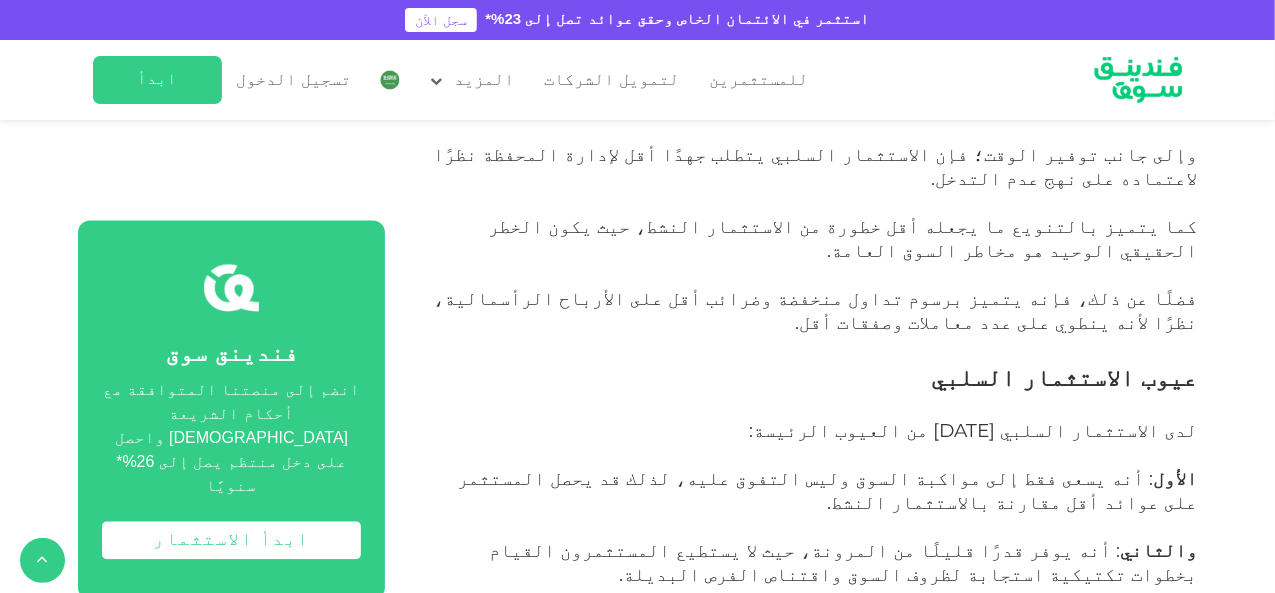 click on "الاستثمار النشط هو النهج المعاكس للاستثمار السلبي، حيث يعتمد على إجراء تداولات متكررة ونشطة في الأوراق والأدوات المالية المحددة بهدف تحقيق أداء أفضل من السوق." at bounding box center (818, 706) 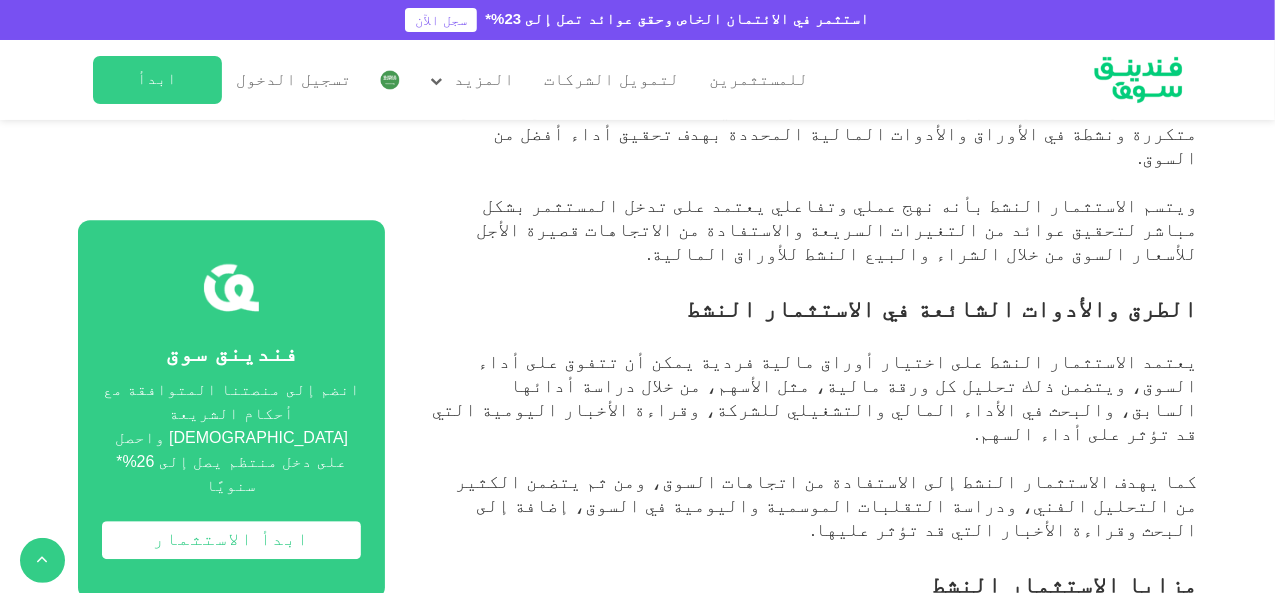 scroll, scrollTop: 2745, scrollLeft: 0, axis: vertical 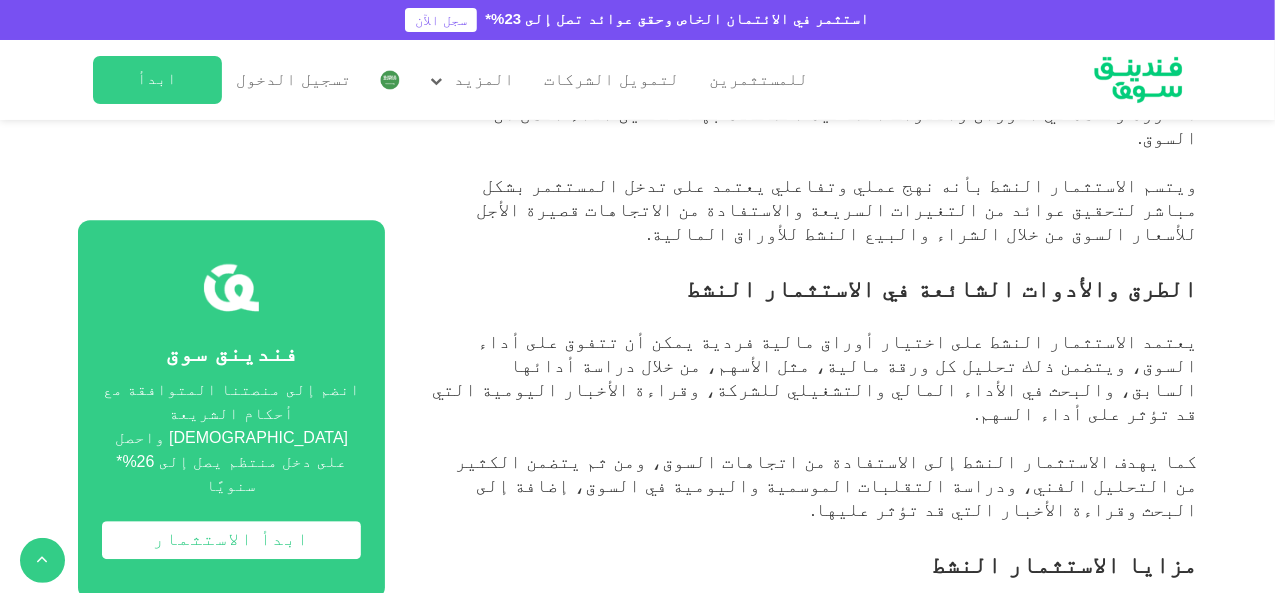 click on "يتطلب الاستثمار النشط أن يتخذ المستثمر نهجًا استباقيًا من خلال دراسة الاستثمارات المحتملة ثم إجراء تداولات متكررة." at bounding box center (818, 857) 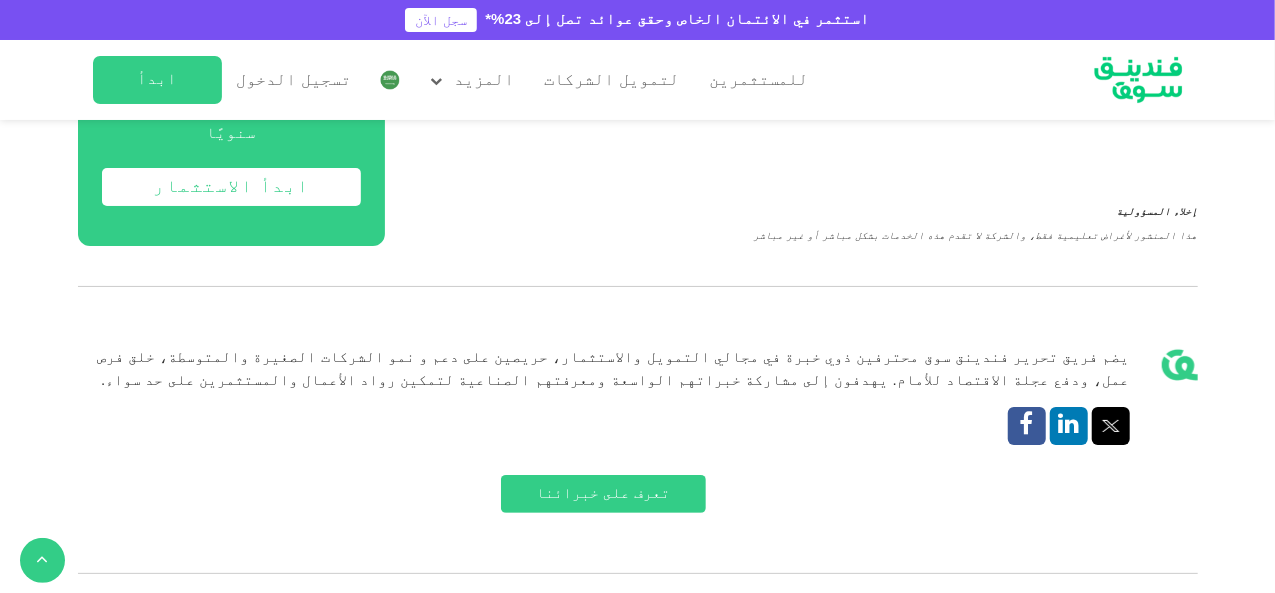 scroll, scrollTop: 3866, scrollLeft: 0, axis: vertical 